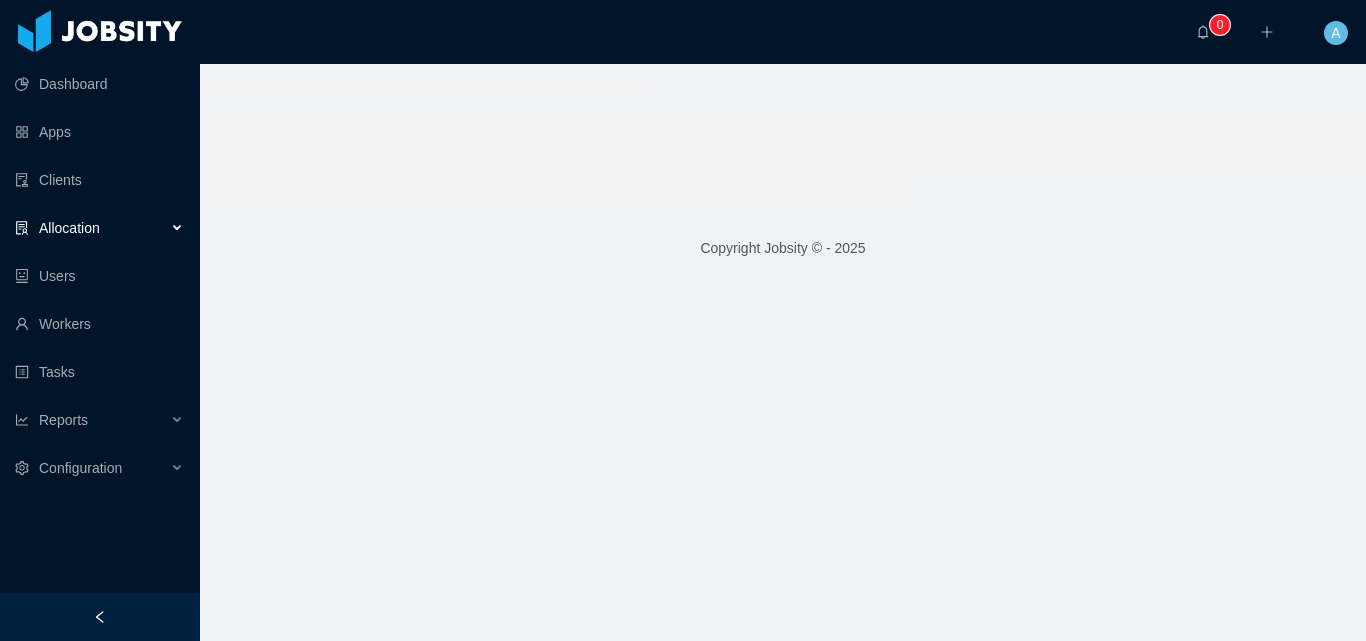 scroll, scrollTop: 0, scrollLeft: 0, axis: both 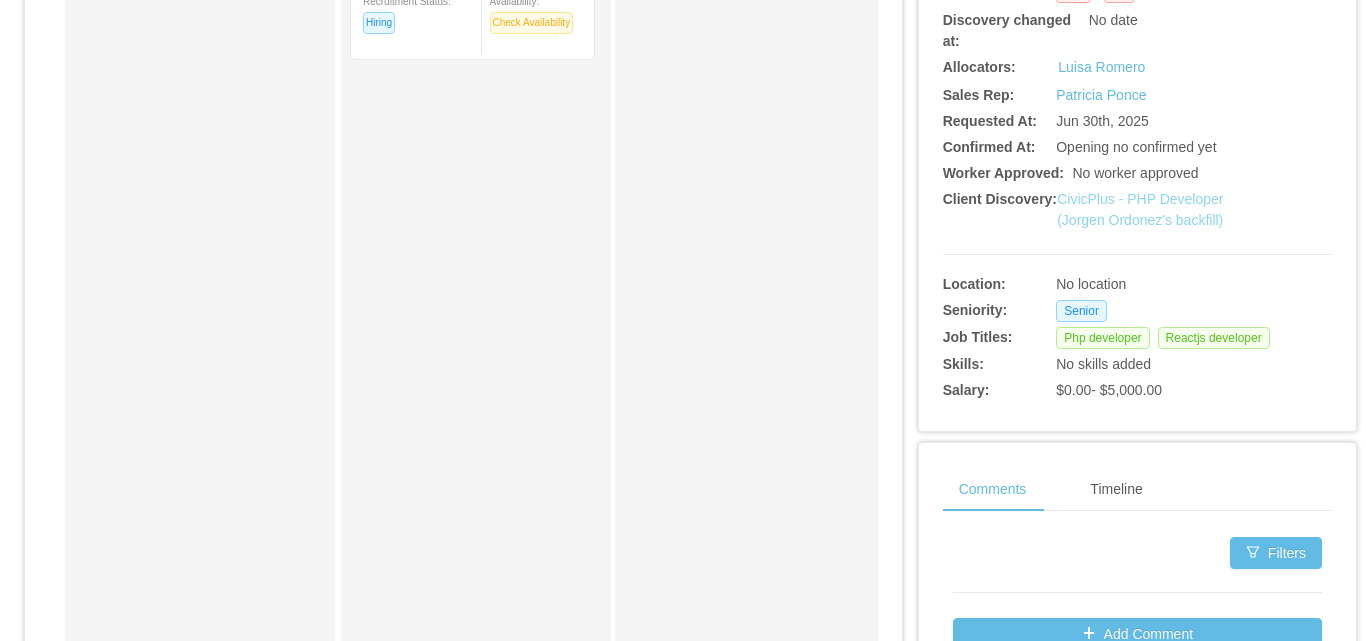 click on "CivicPlus - PHP Developer (Jorgen Ordonez's backfill)" at bounding box center (1140, 209) 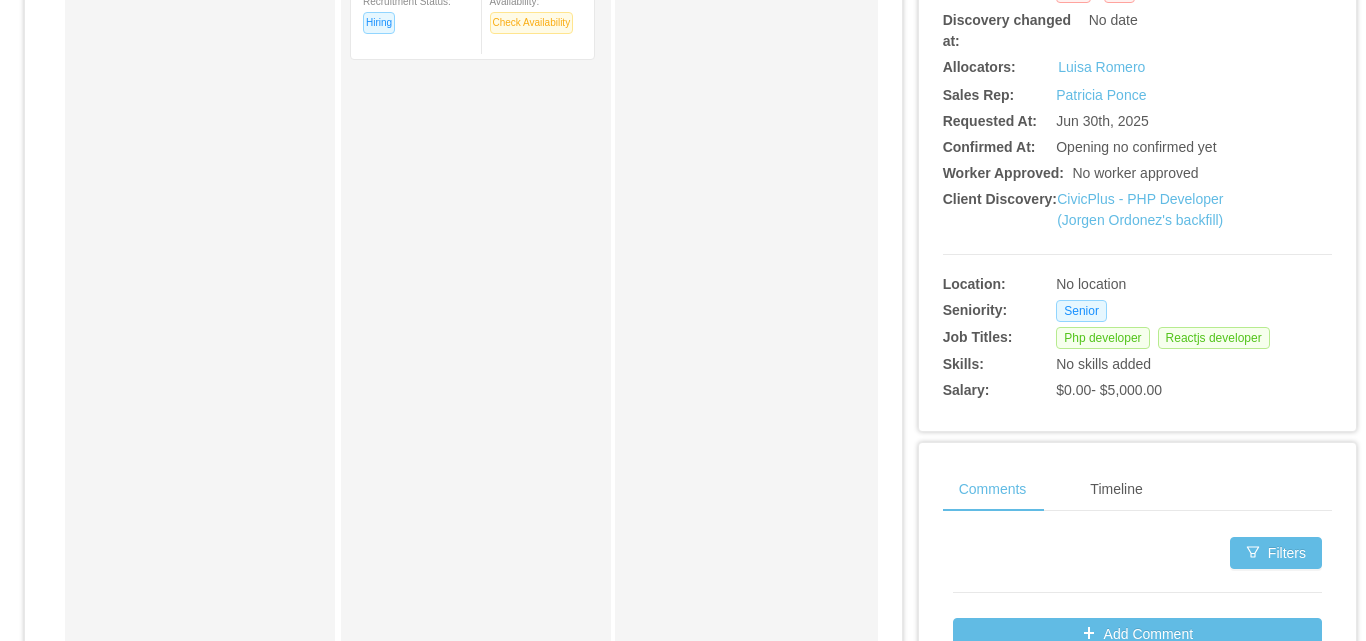 scroll, scrollTop: 139, scrollLeft: 0, axis: vertical 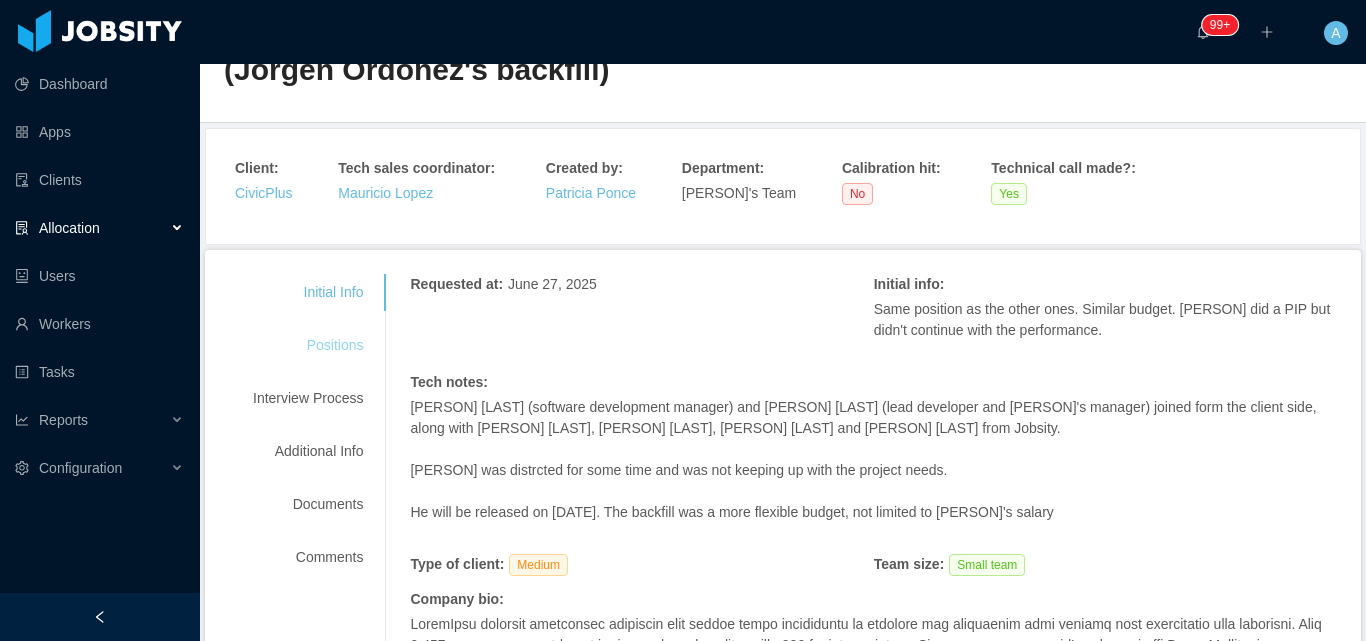 click on "Positions" at bounding box center (308, 345) 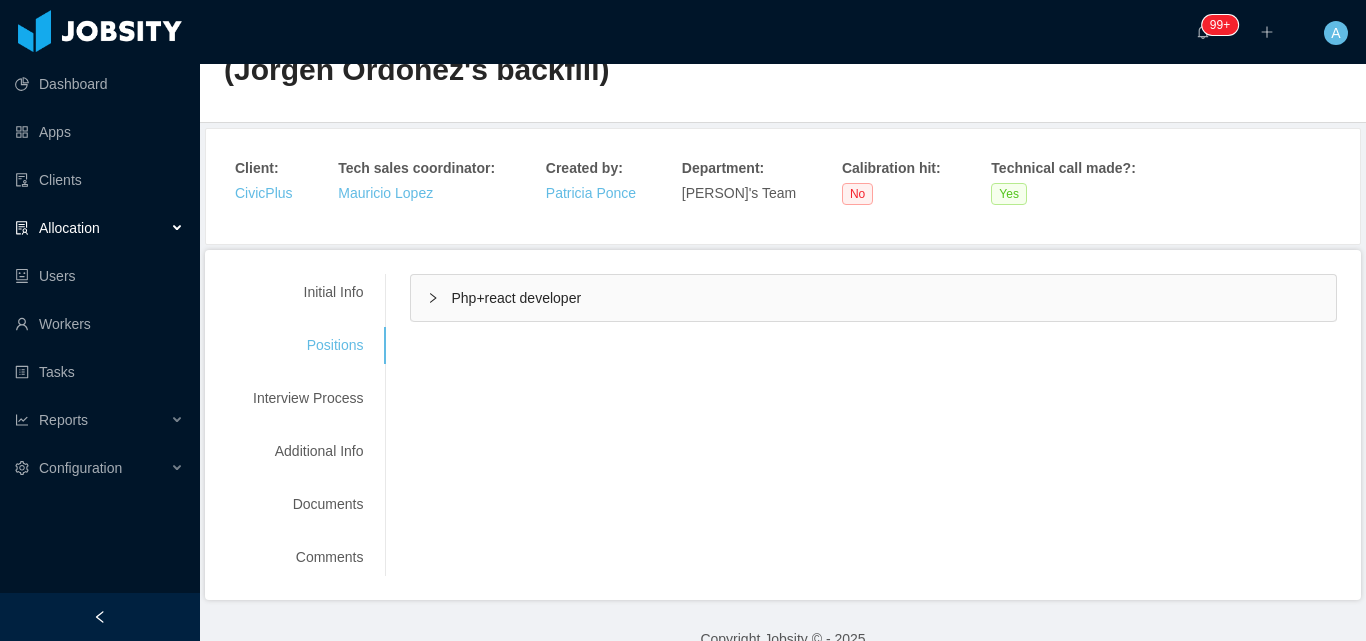click on "Php+react developer" at bounding box center (873, 298) 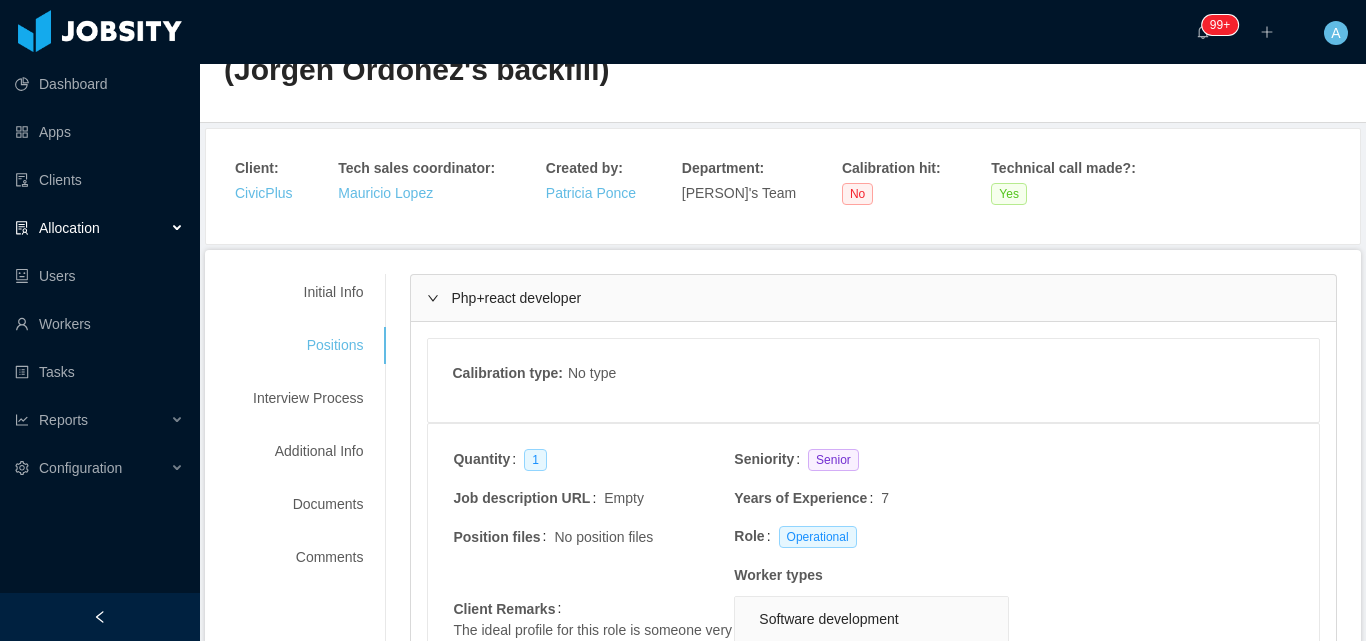 scroll, scrollTop: 200, scrollLeft: 0, axis: vertical 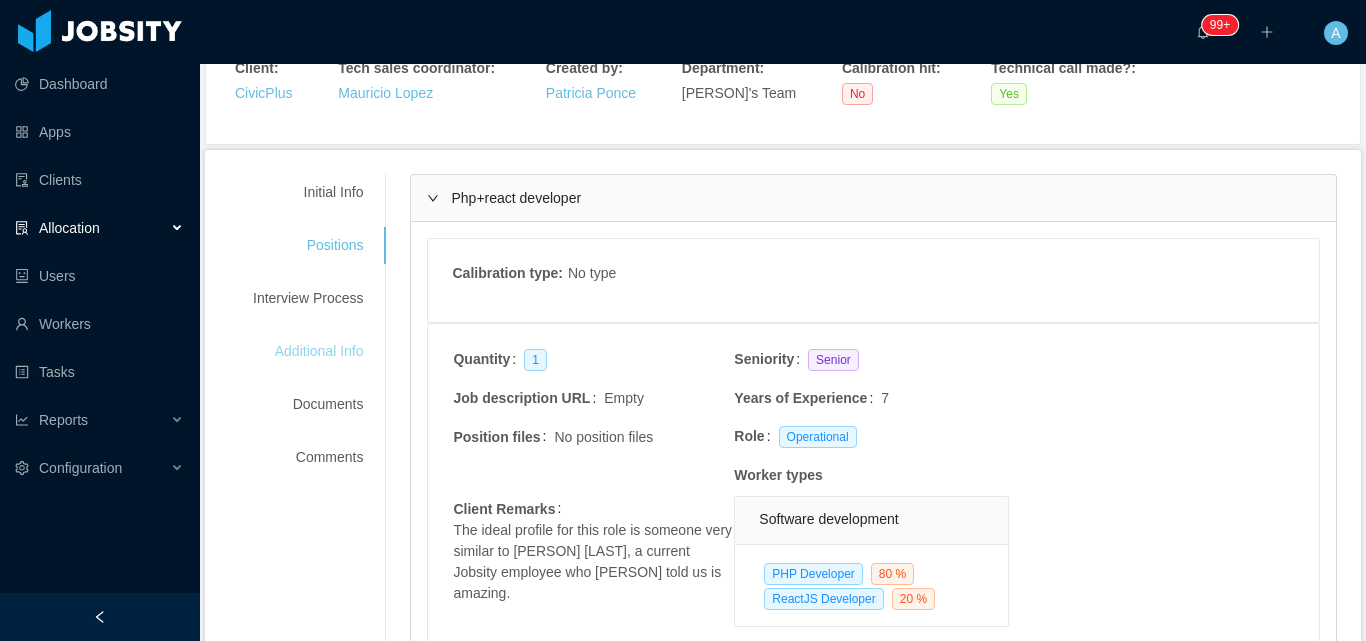 click on "Additional Info" at bounding box center [308, 351] 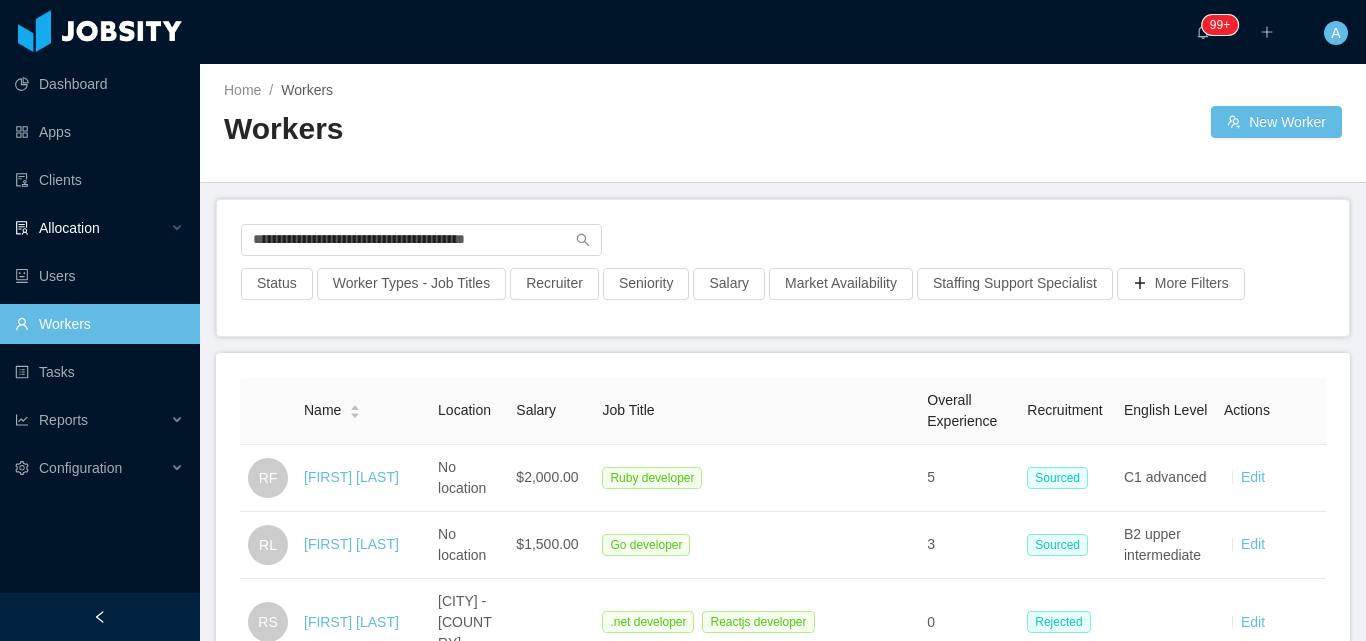 click on "**********" at bounding box center (683, 320) 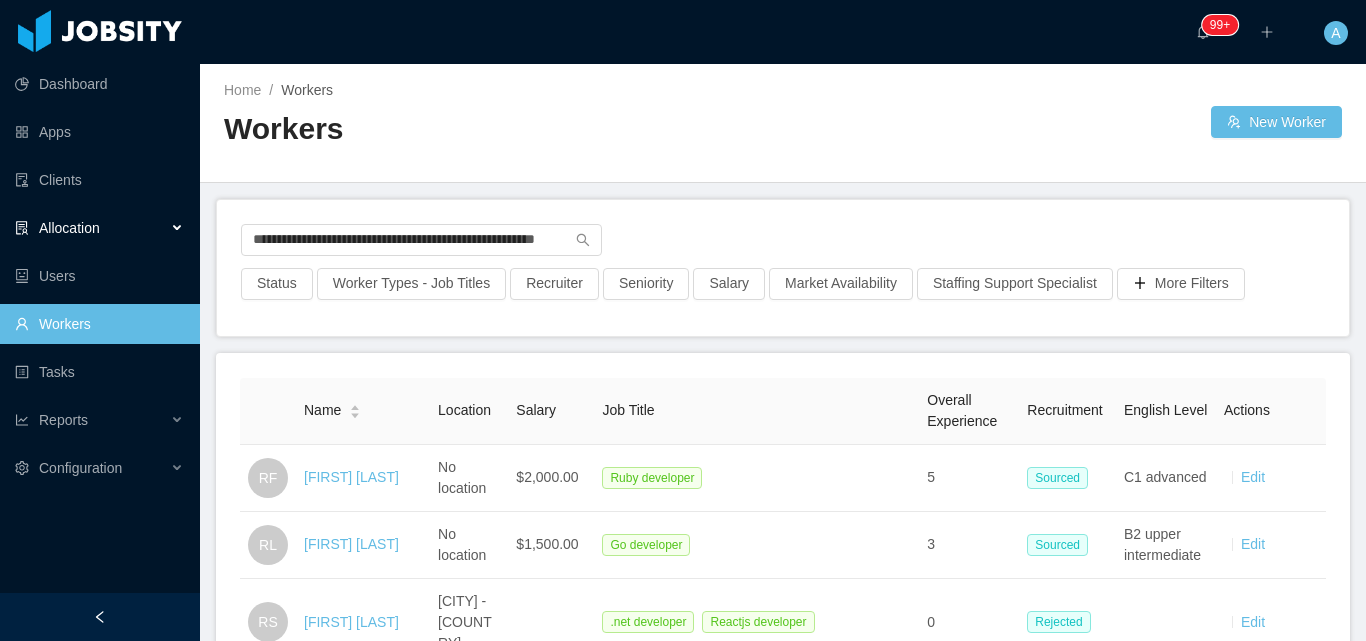 scroll, scrollTop: 0, scrollLeft: 40, axis: horizontal 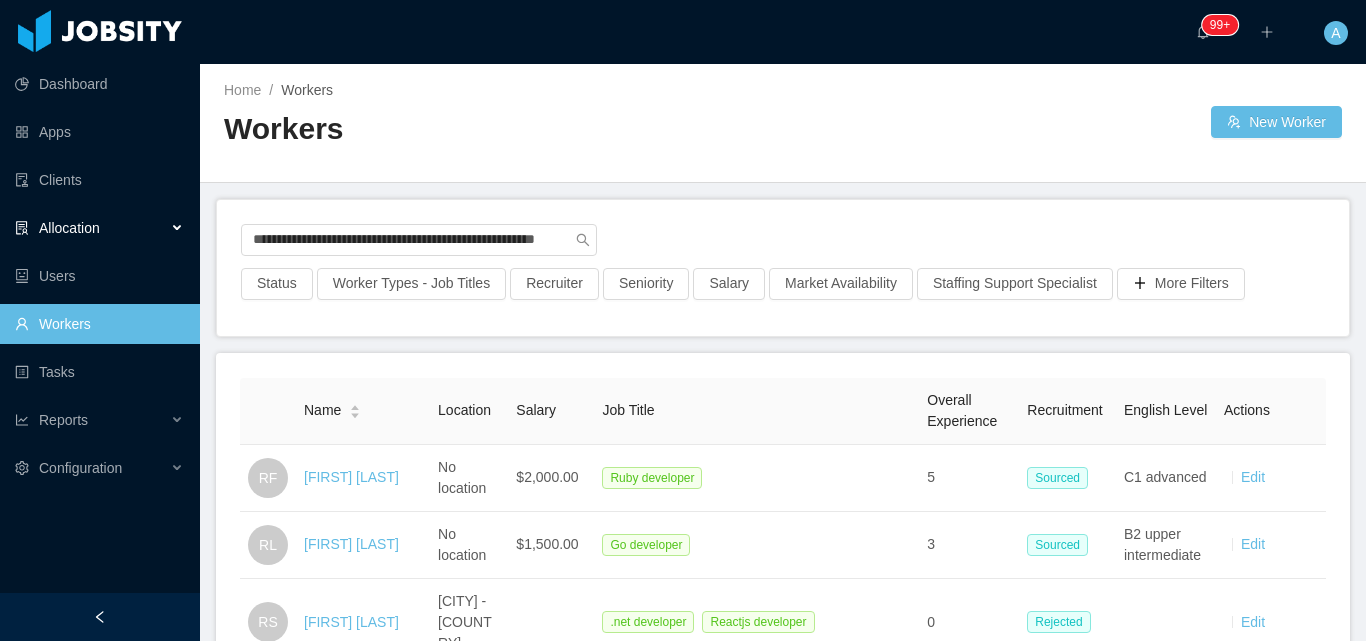 type on "**********" 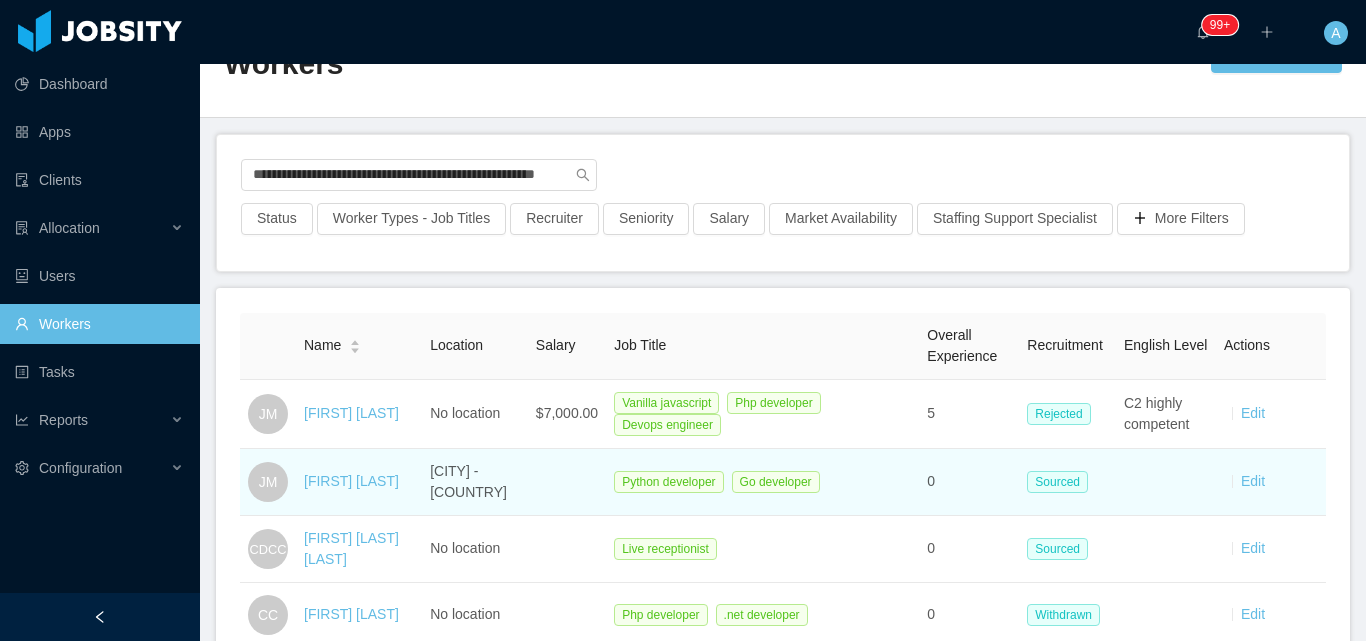scroll, scrollTop: 100, scrollLeft: 0, axis: vertical 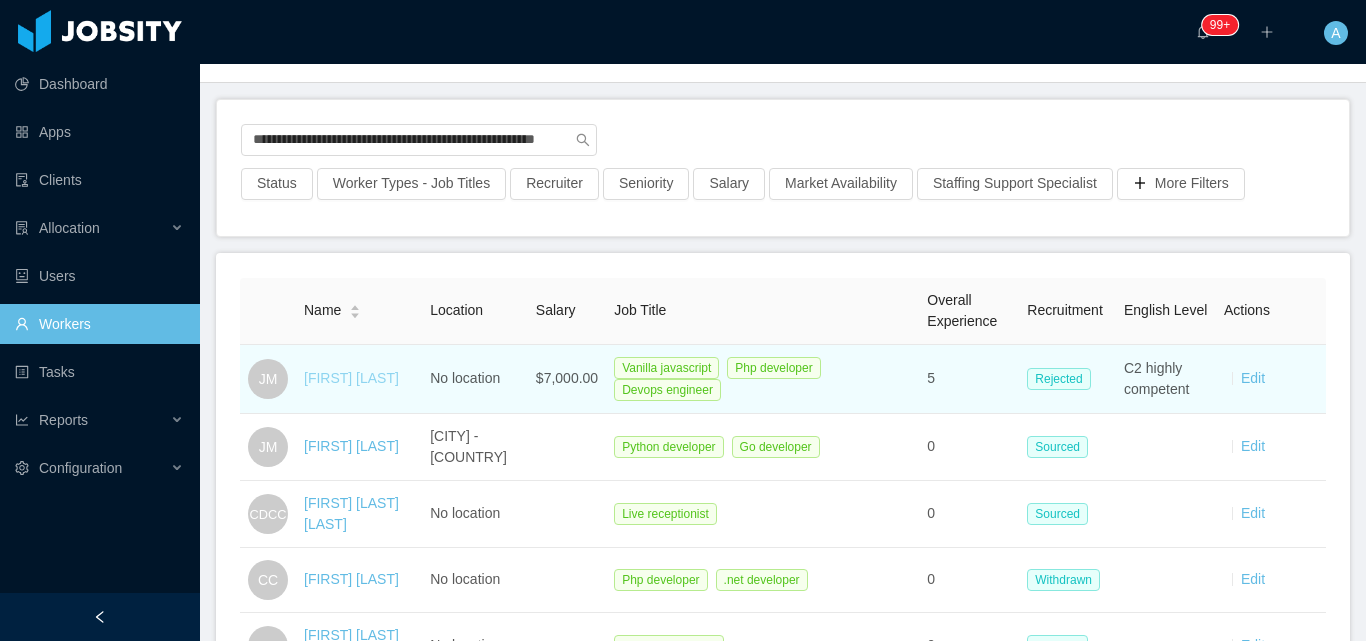 click on "[FIRST] [LAST]" at bounding box center [351, 378] 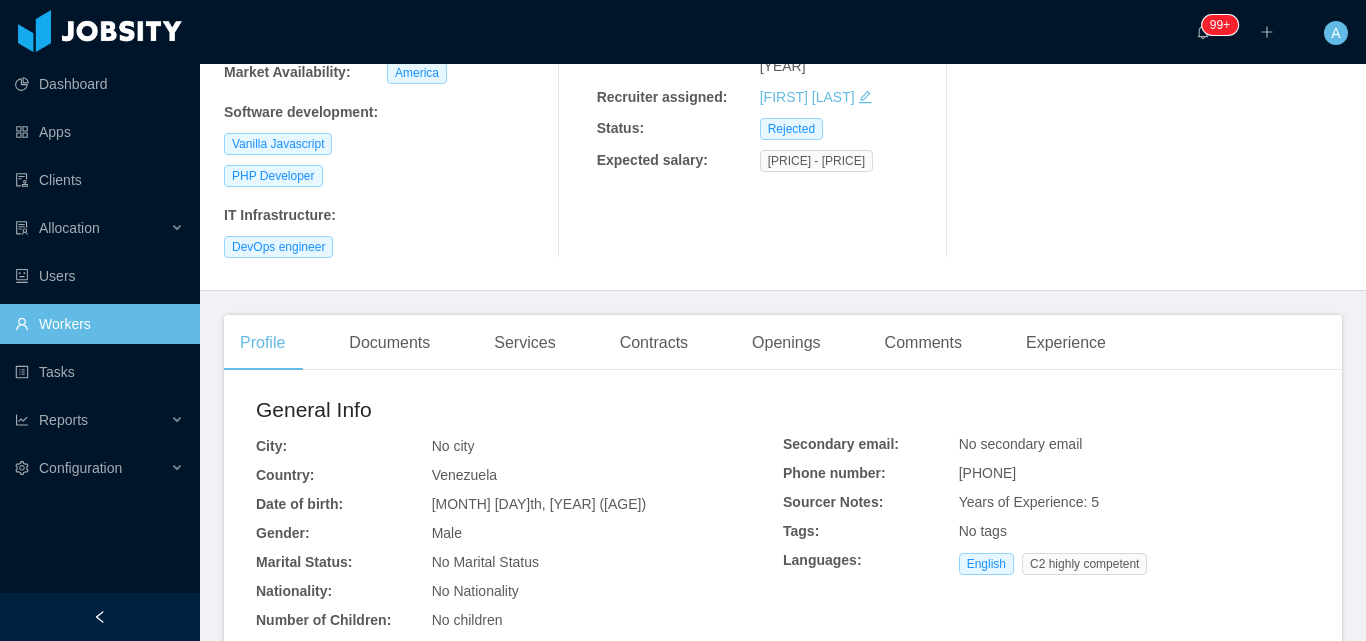 scroll, scrollTop: 700, scrollLeft: 0, axis: vertical 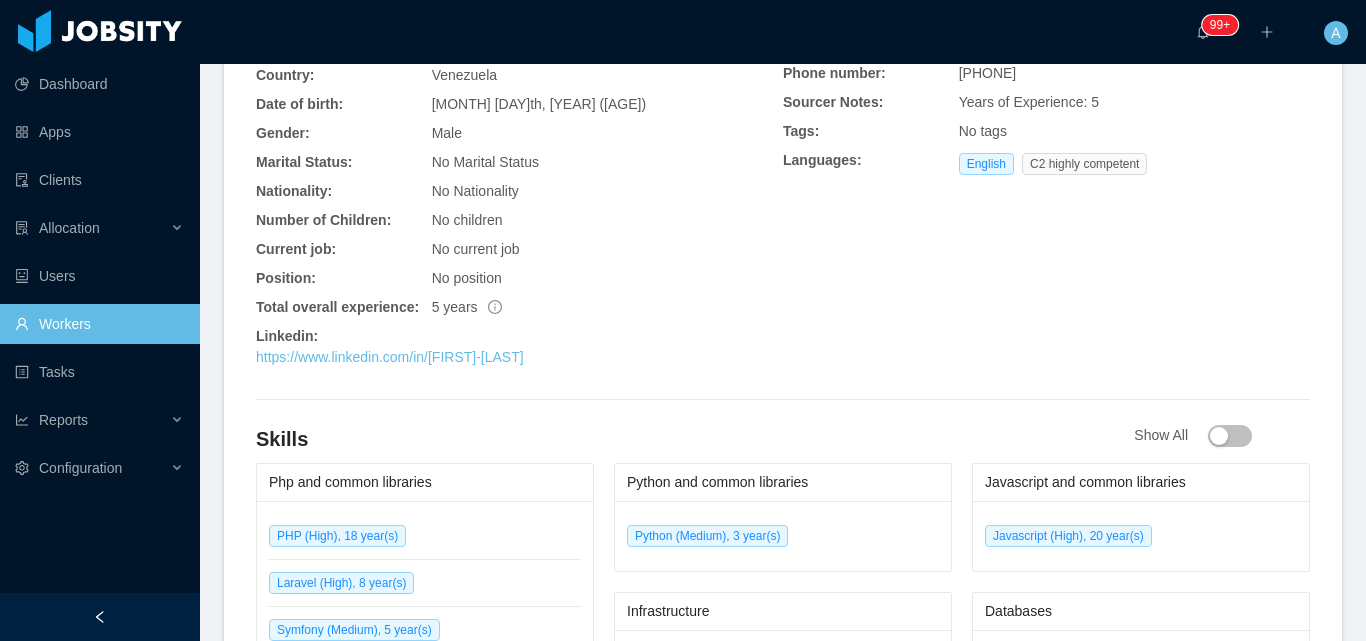 click on "General Info City: [CITY] Country: [COUNTRY] Date of birth: [MONTH] [DAY]th, [YEAR] (47) Gender: Male Marital Status: No Marital Status Nationality: No Nationality Number of Children: No children Current job: No current job Position: No position Total overall experience: 5 years Linkedin: https://www.linkedin.com/in/[FIRST]-[LAST]" at bounding box center (519, 185) 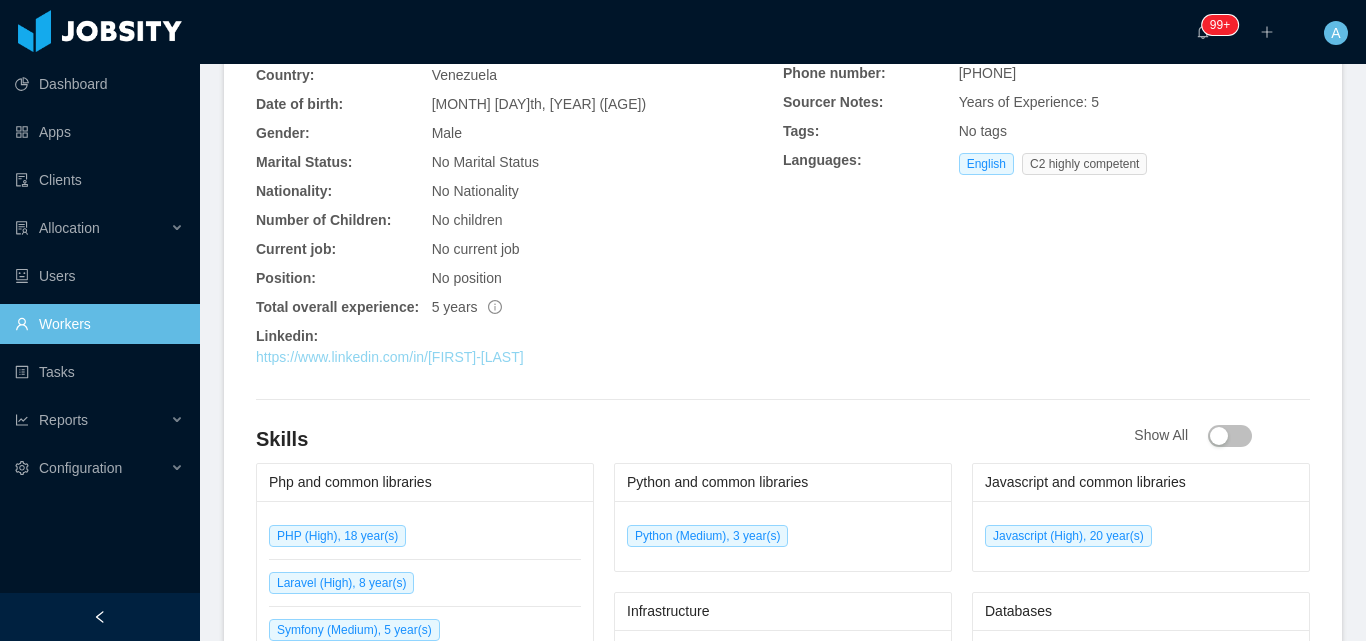 click on "https://www.linkedin.com/in/[FIRST]-[LAST]" at bounding box center (390, 357) 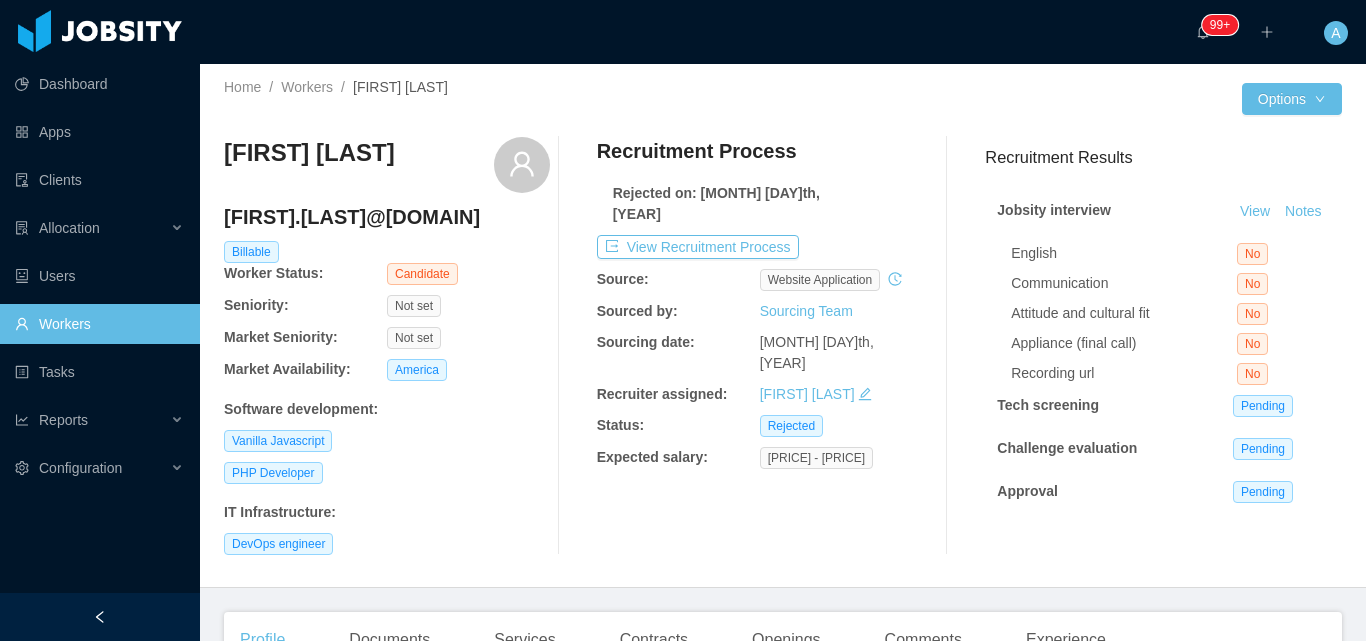 scroll, scrollTop: 0, scrollLeft: 0, axis: both 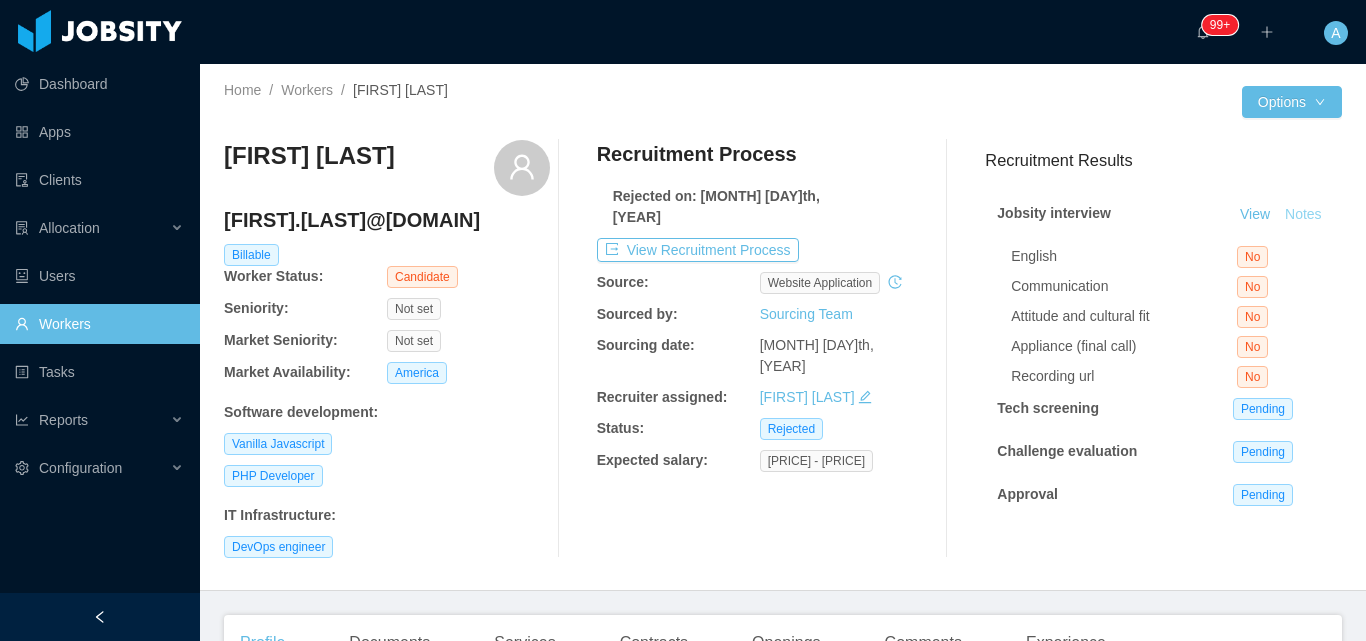 click on "Notes" at bounding box center [1303, 215] 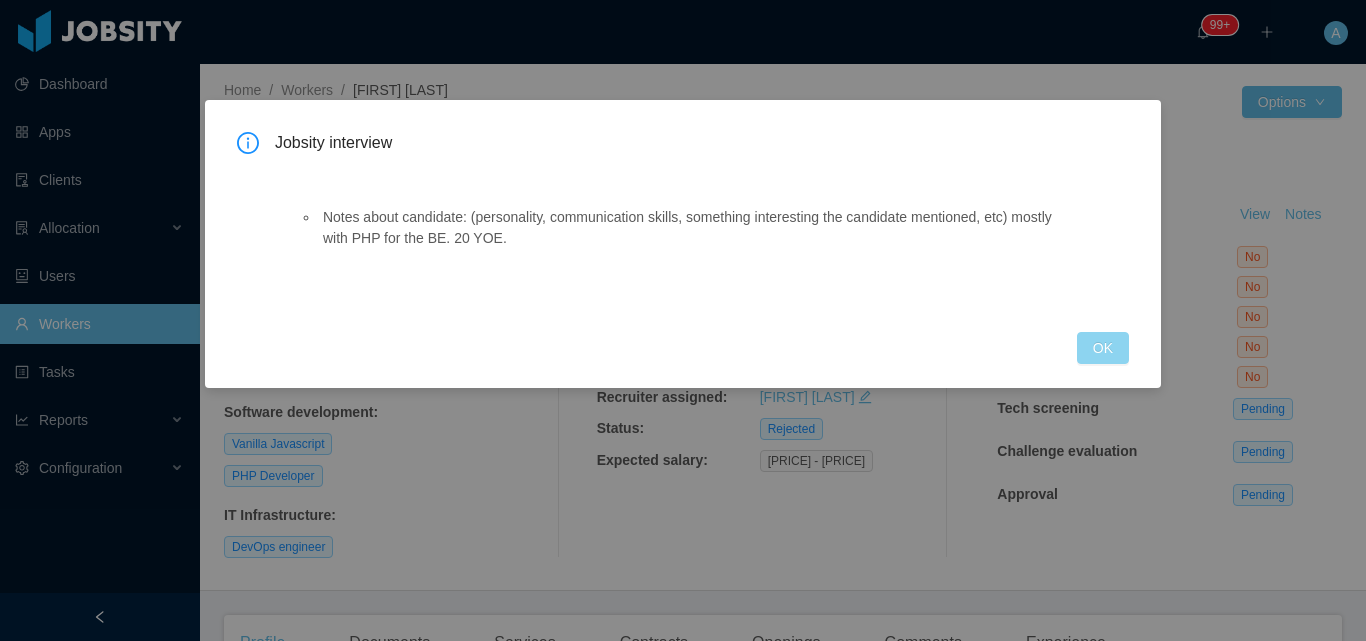 click on "OK" at bounding box center (1103, 348) 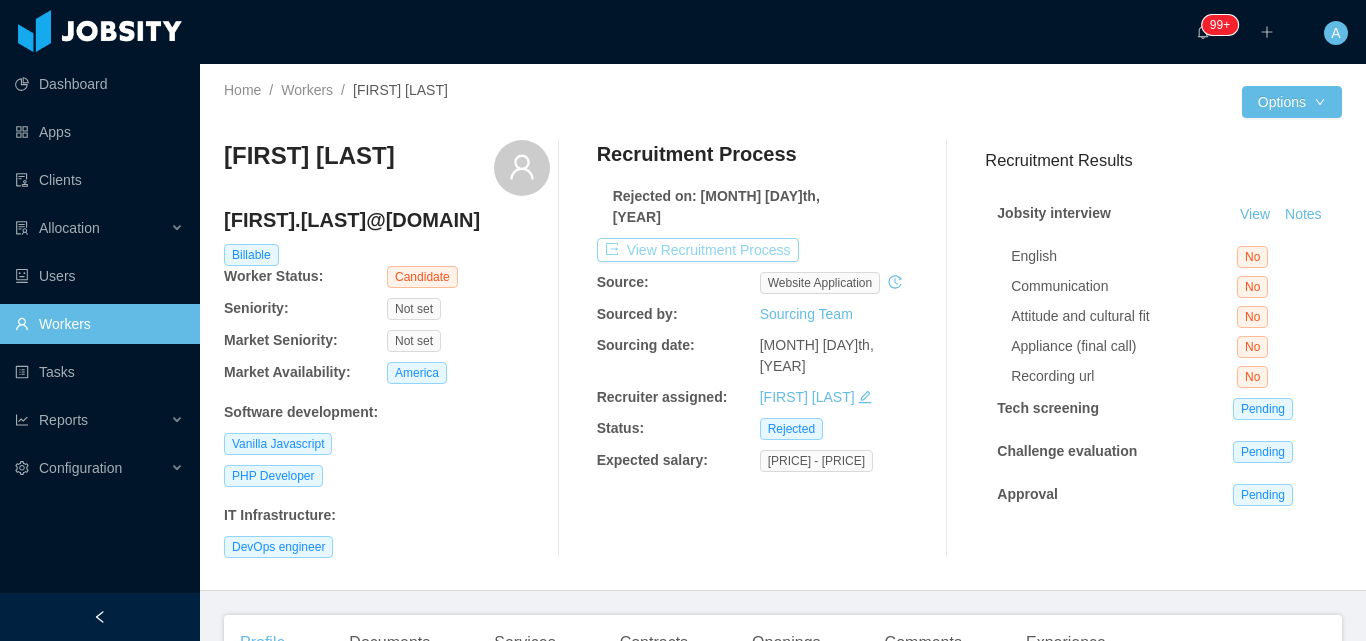 click on "View Recruitment Process" at bounding box center [698, 250] 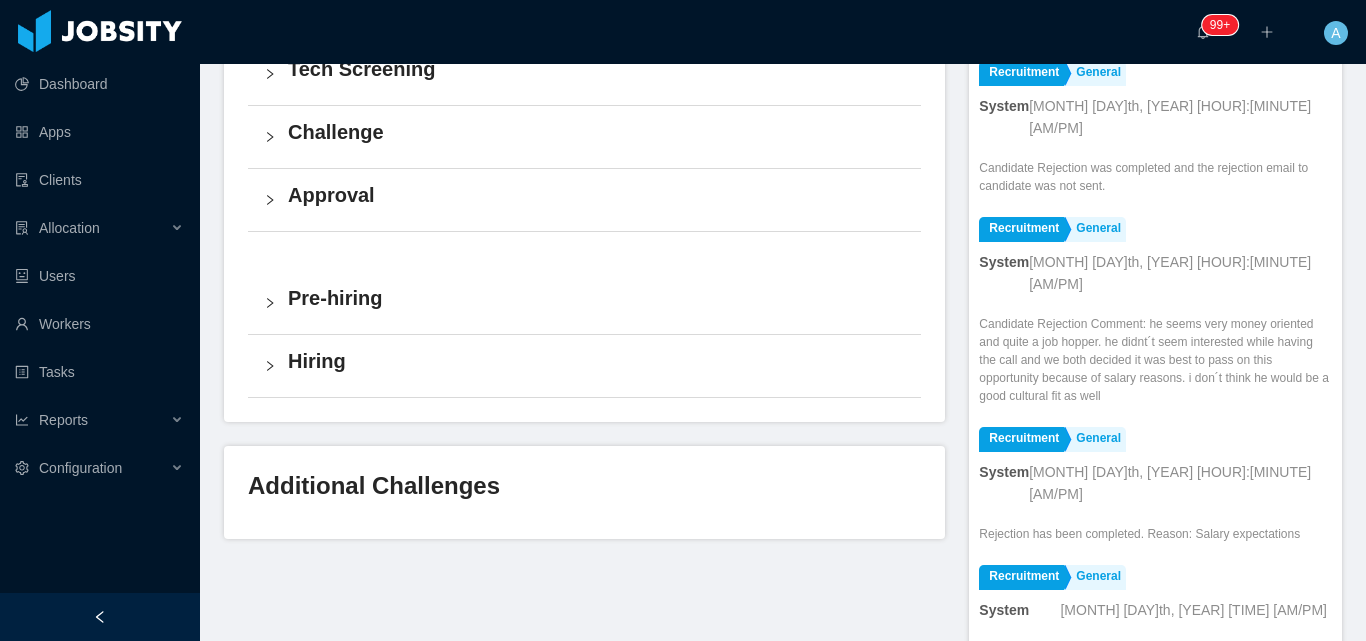 scroll, scrollTop: 852, scrollLeft: 0, axis: vertical 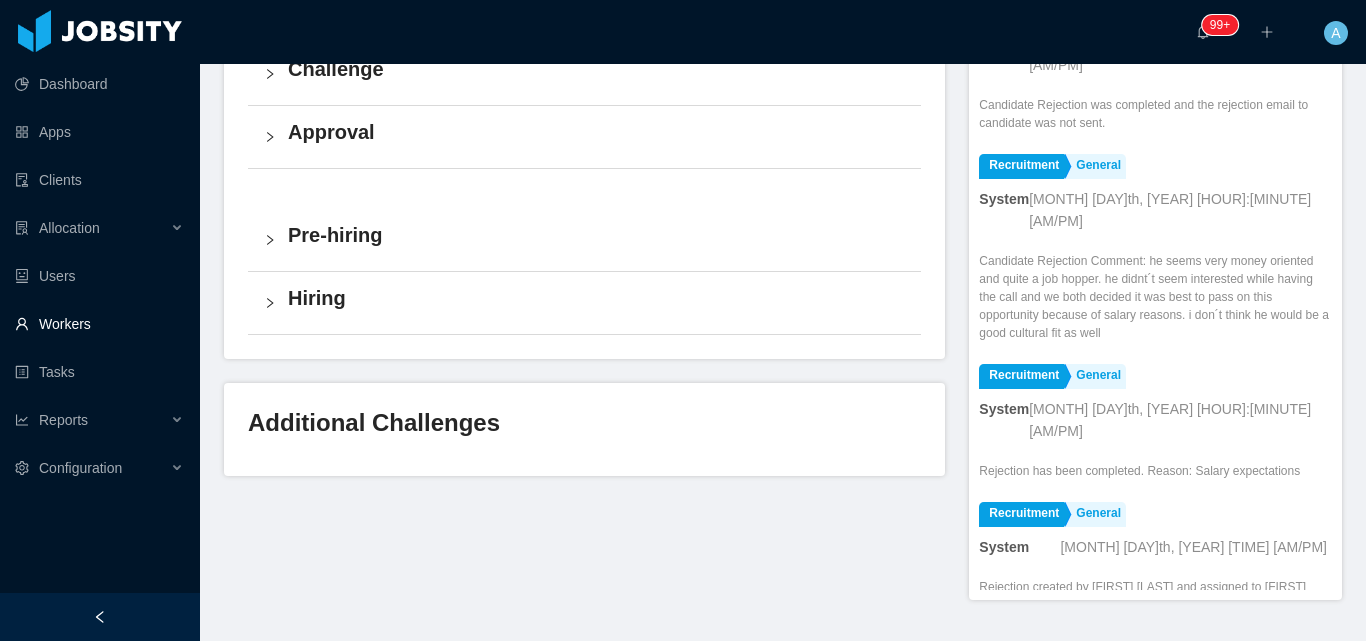 click on "Workers" at bounding box center (99, 324) 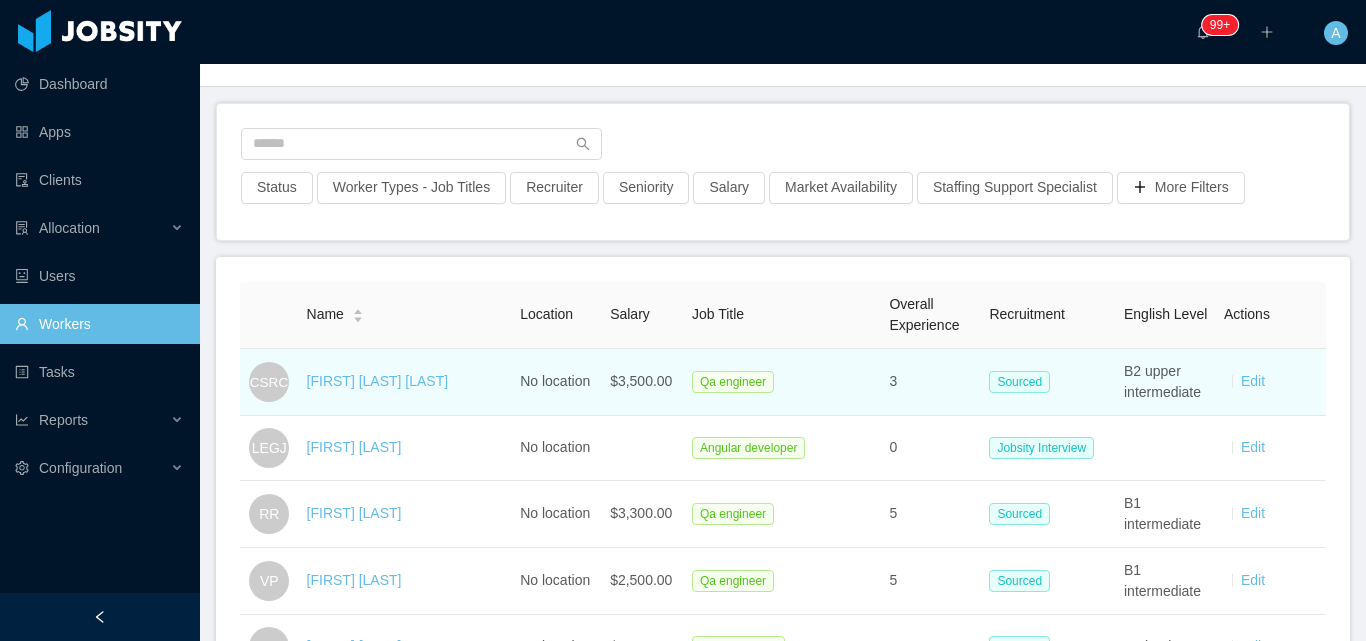 scroll, scrollTop: 0, scrollLeft: 0, axis: both 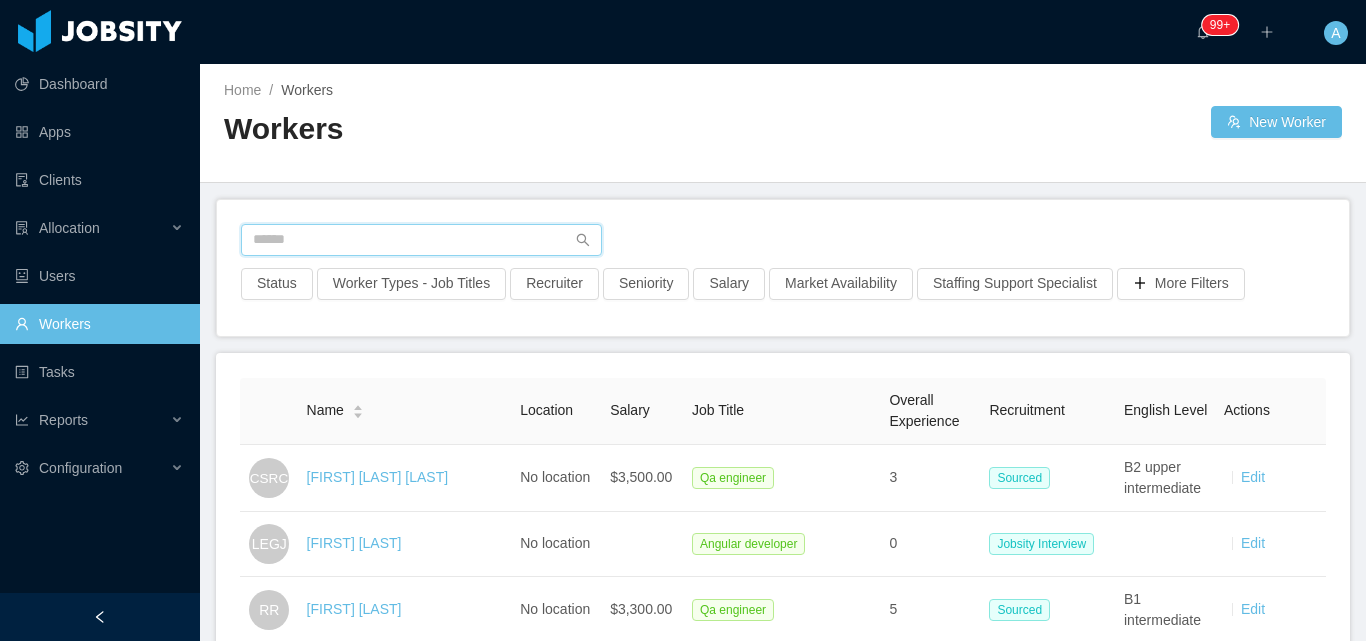 click at bounding box center (421, 240) 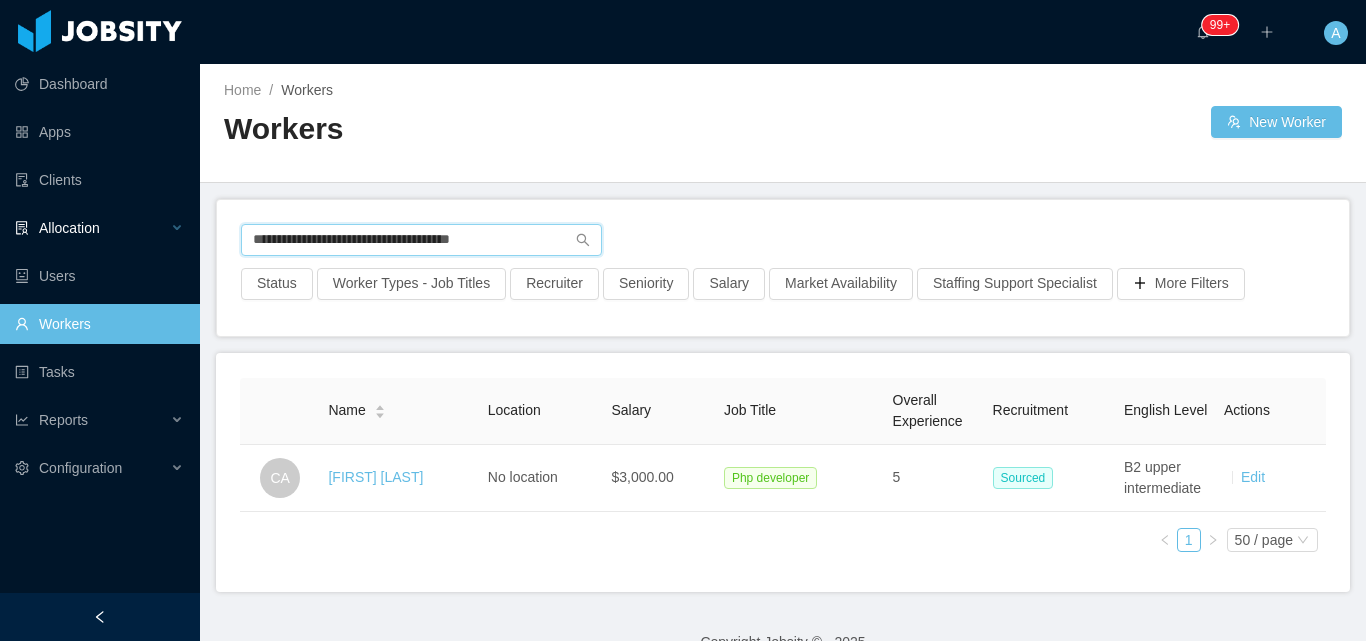 drag, startPoint x: 386, startPoint y: 221, endPoint x: 0, endPoint y: 207, distance: 386.2538 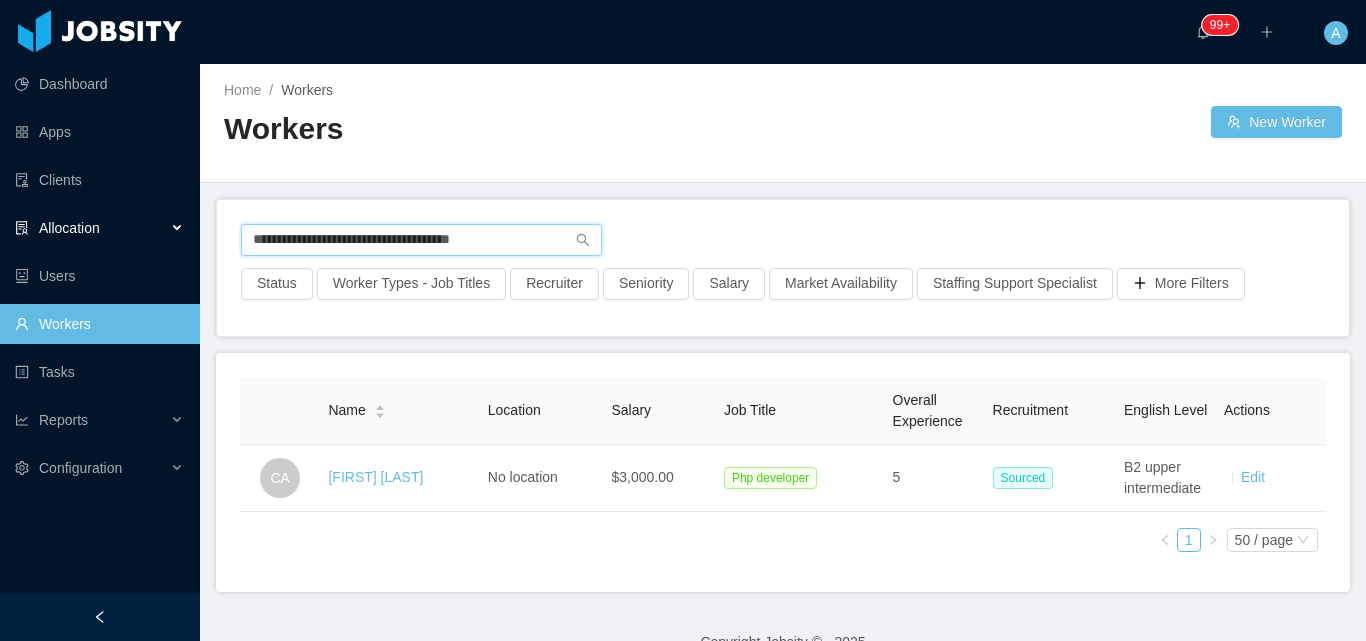 paste on "**********" 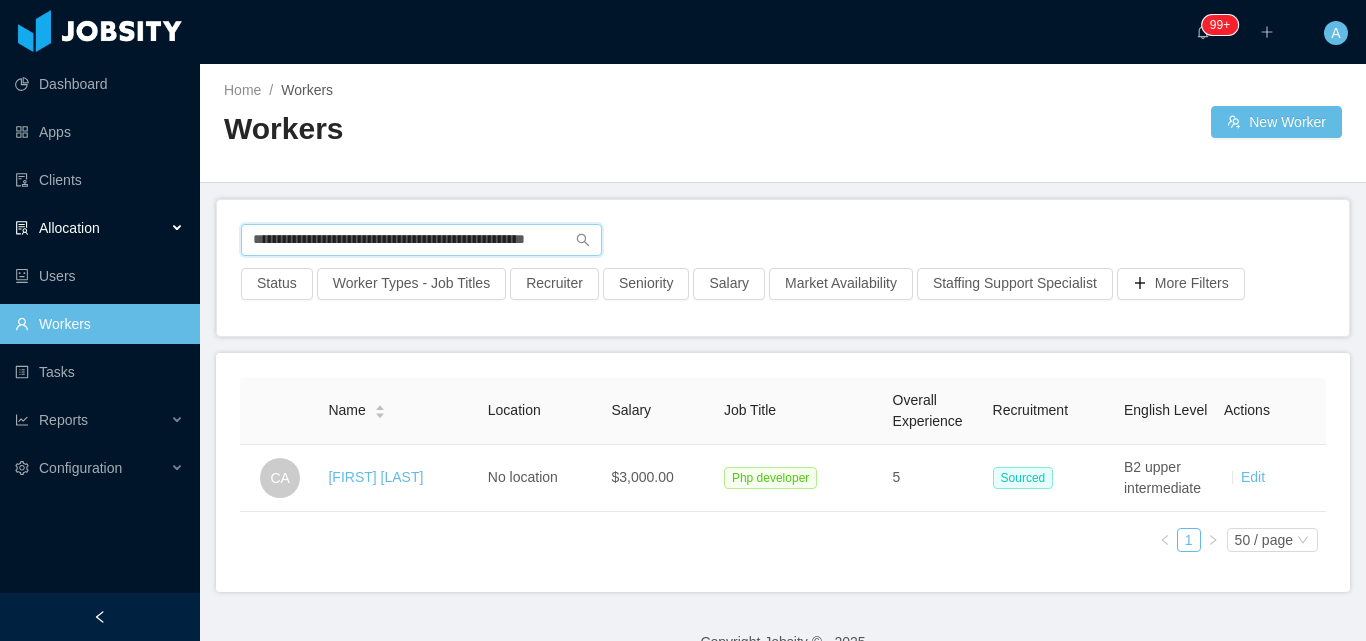 scroll, scrollTop: 0, scrollLeft: 44, axis: horizontal 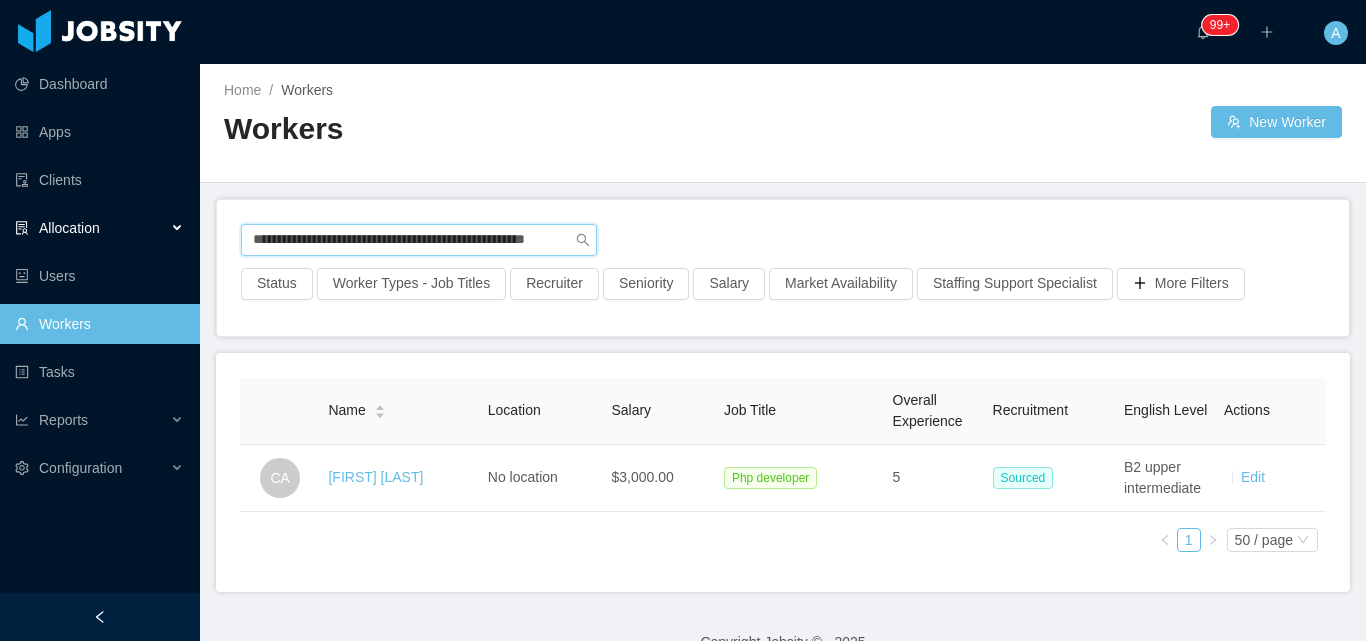 type on "**********" 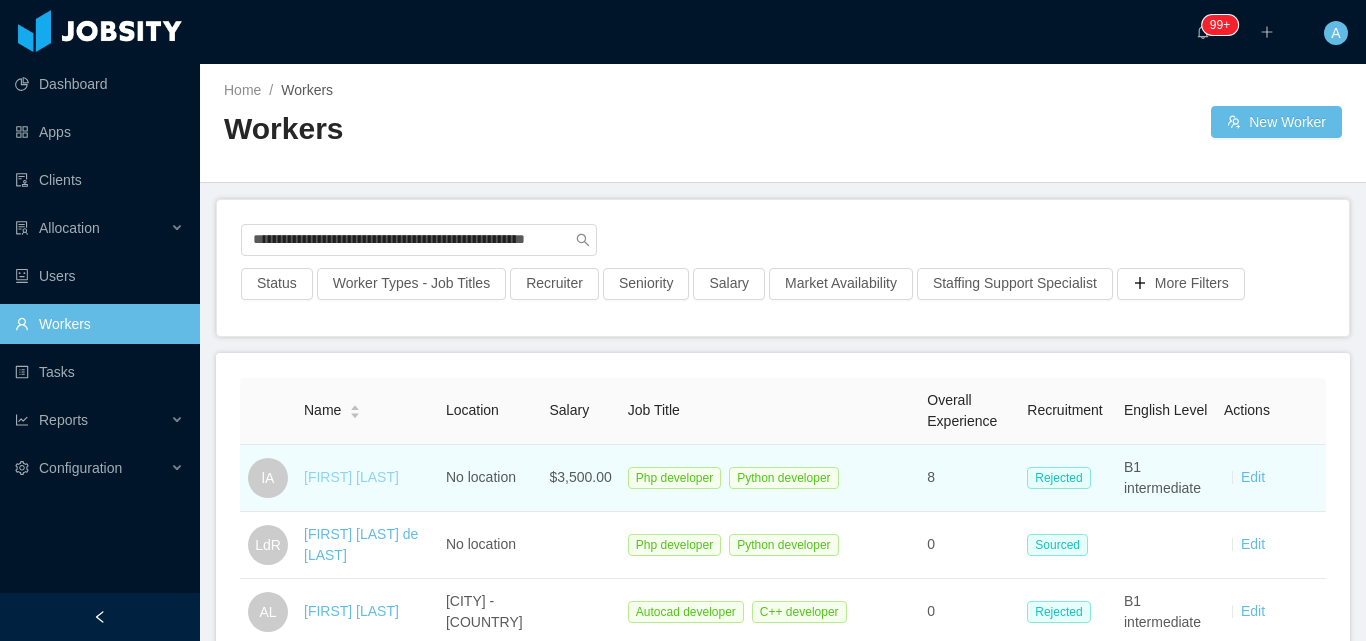 click on "[FIRST] [LAST]" at bounding box center [351, 477] 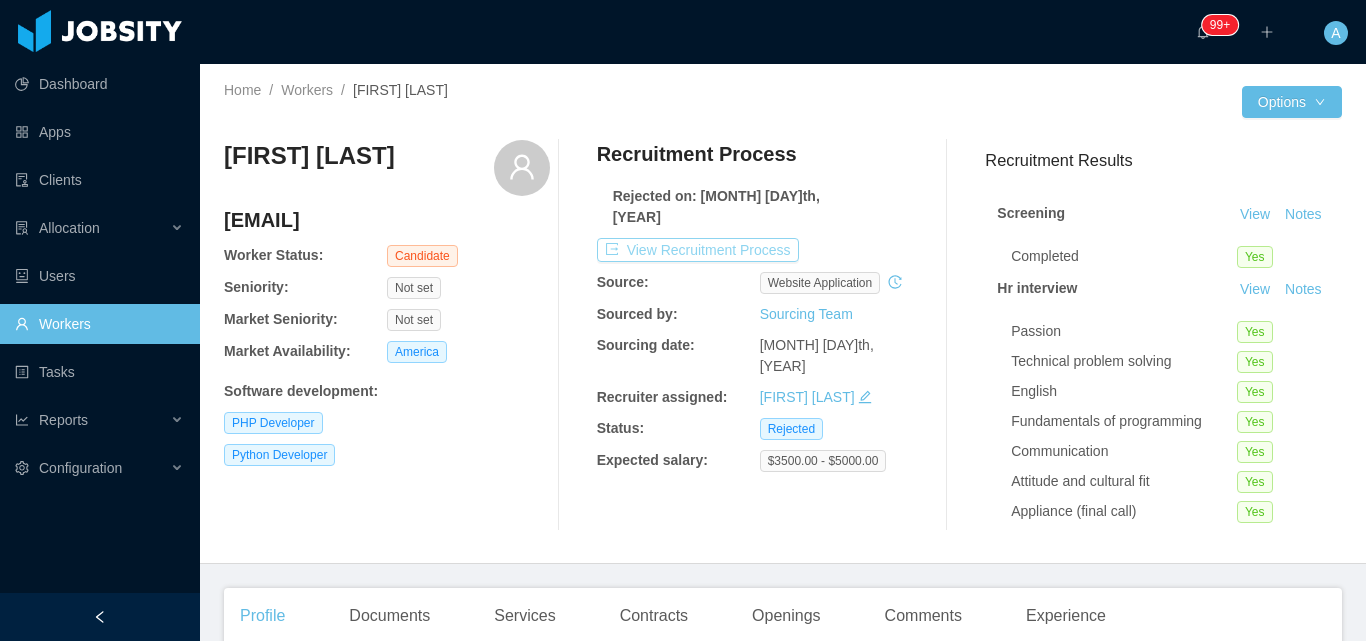 click on "View Recruitment Process" at bounding box center (698, 250) 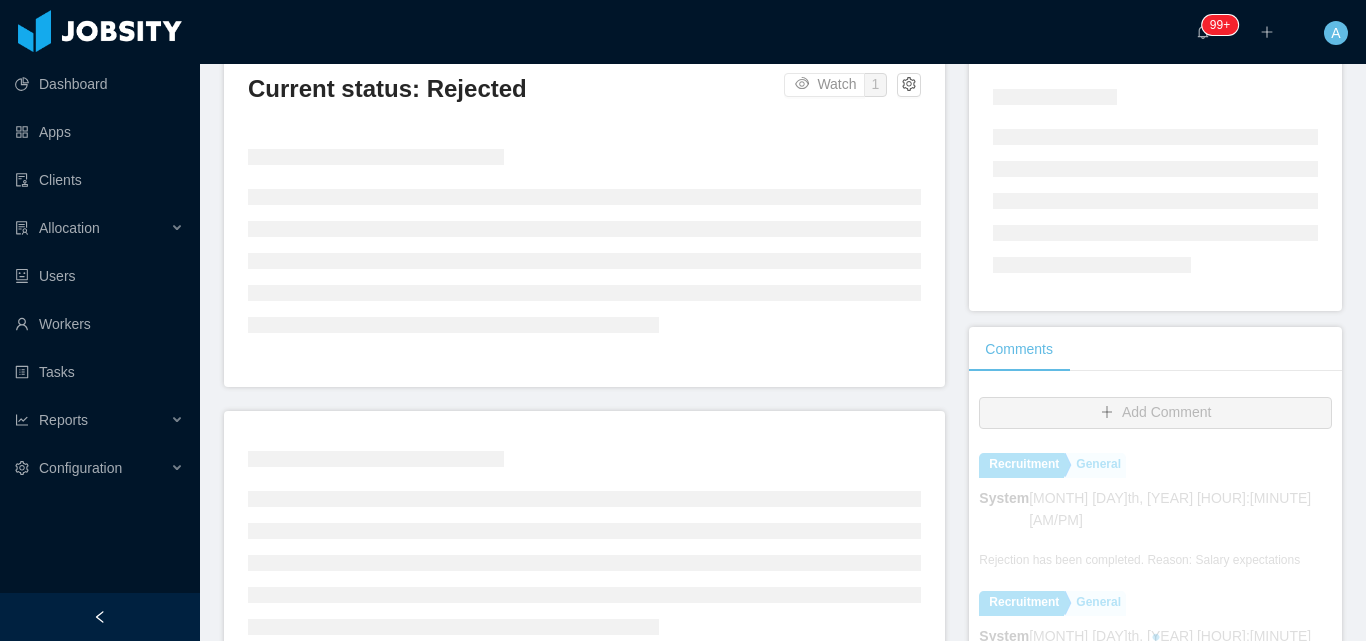 scroll, scrollTop: 500, scrollLeft: 0, axis: vertical 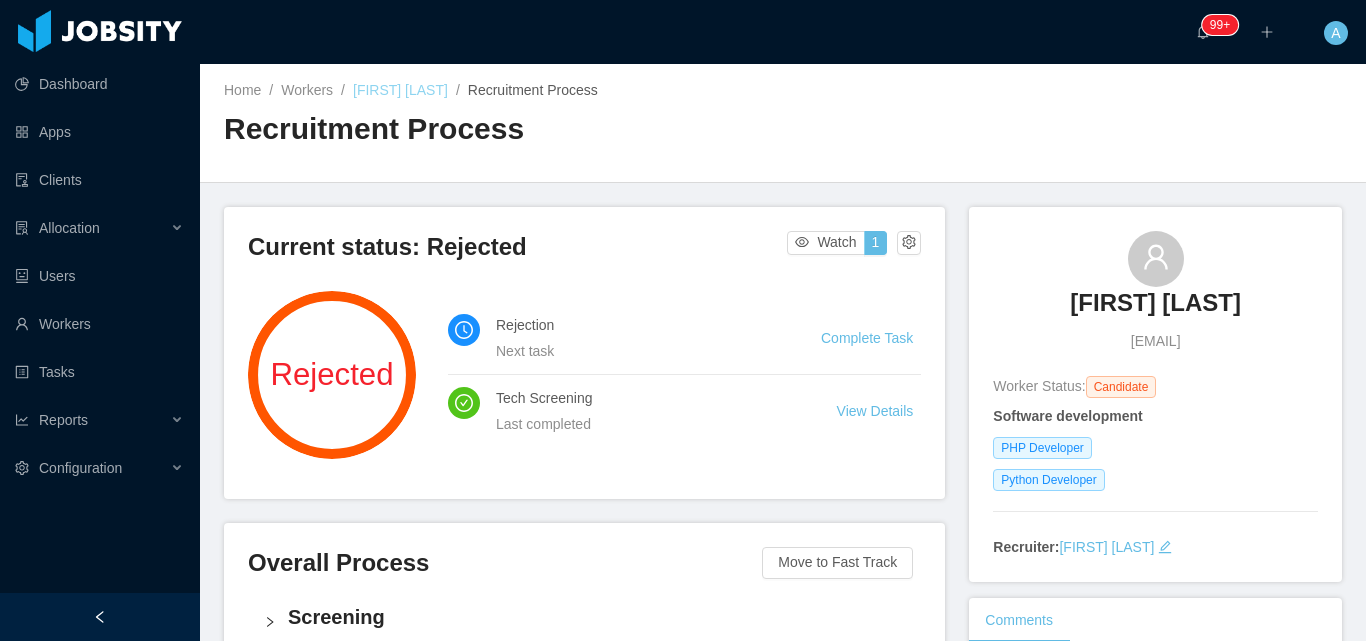 click on "[FIRST] [LAST]" at bounding box center (400, 90) 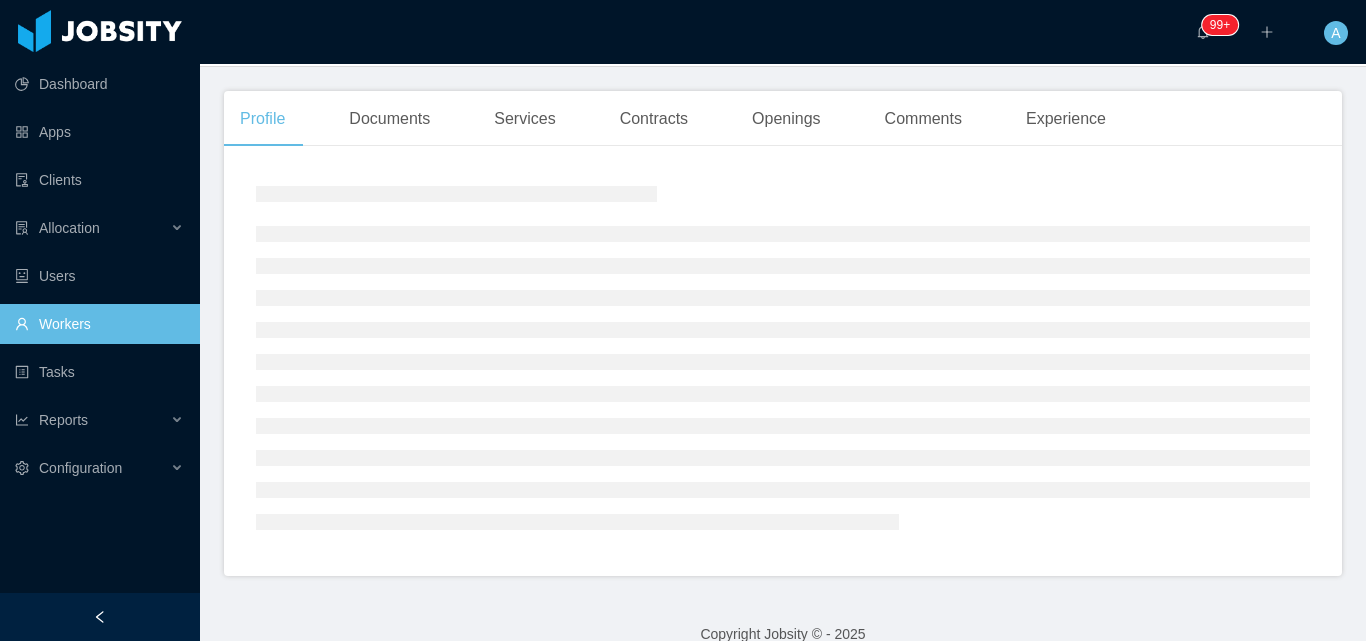 scroll, scrollTop: 380, scrollLeft: 0, axis: vertical 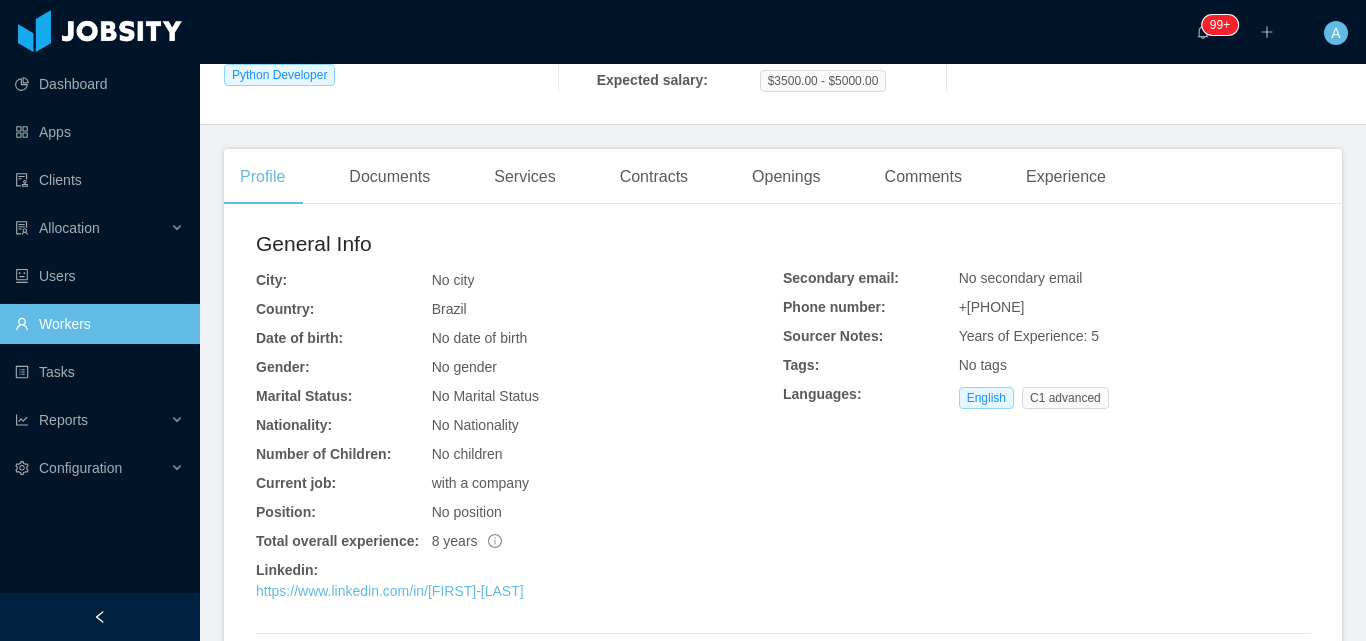 click on "Workers" at bounding box center (99, 324) 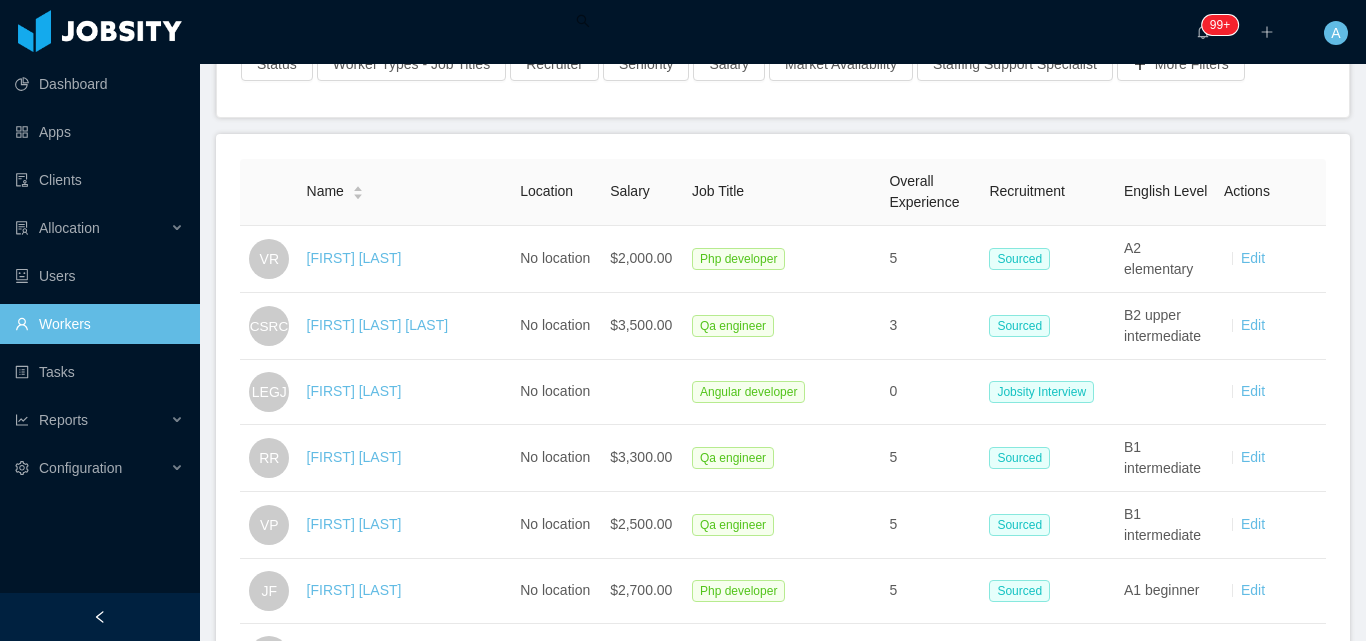 scroll, scrollTop: 0, scrollLeft: 0, axis: both 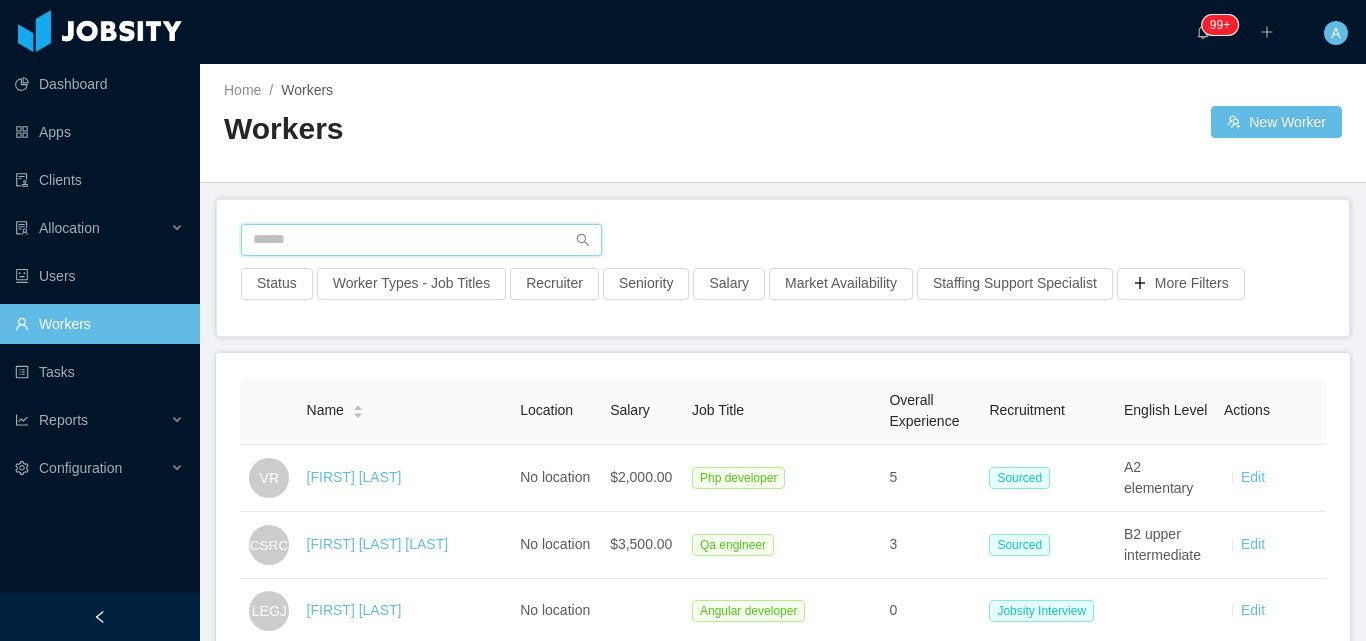 click at bounding box center [421, 240] 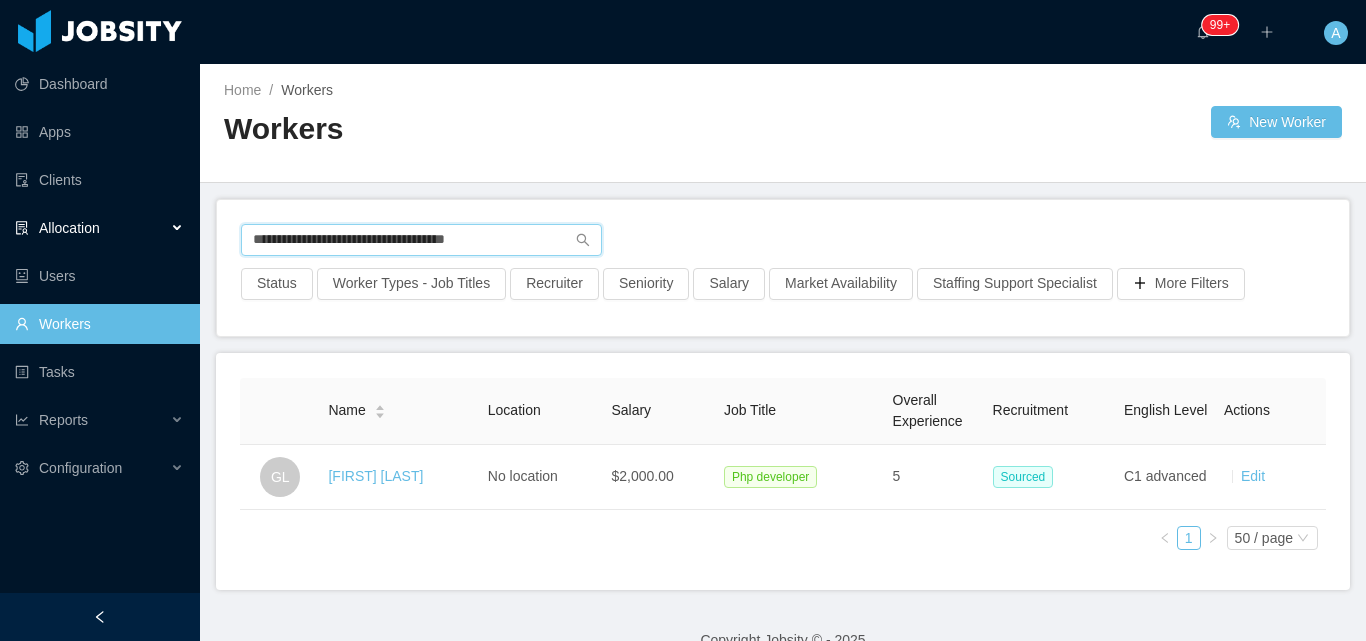 drag, startPoint x: 392, startPoint y: 229, endPoint x: 0, endPoint y: 215, distance: 392.2499 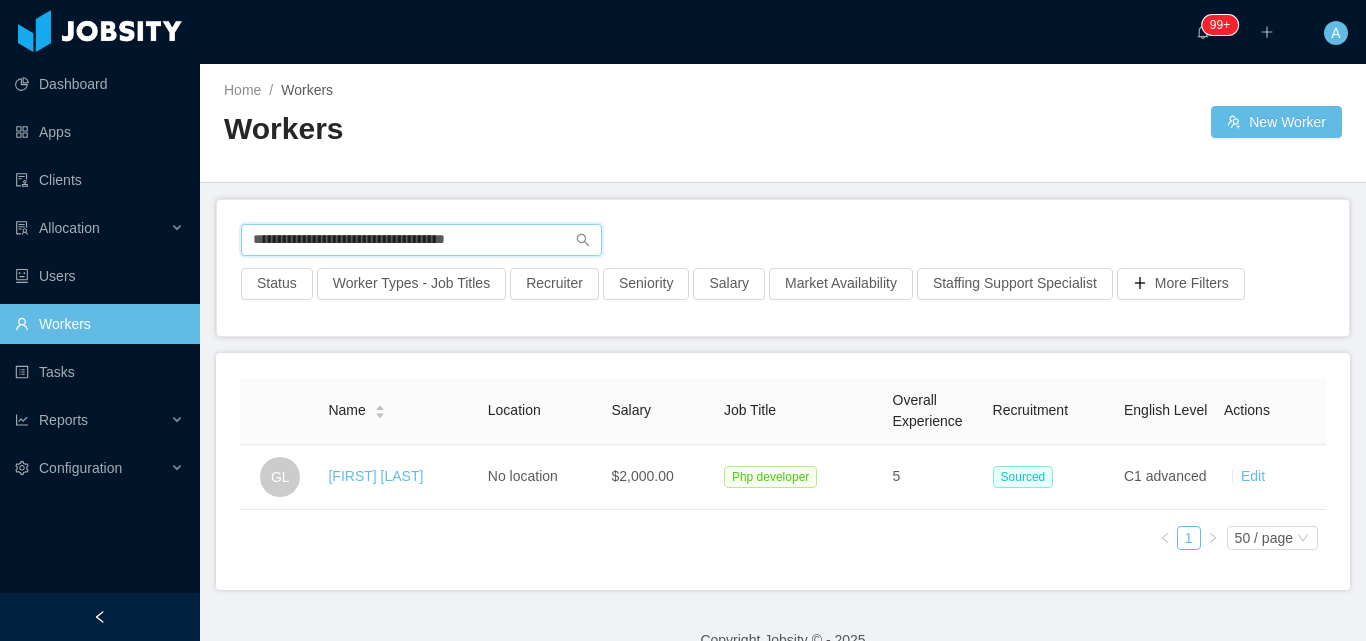 paste on "**********" 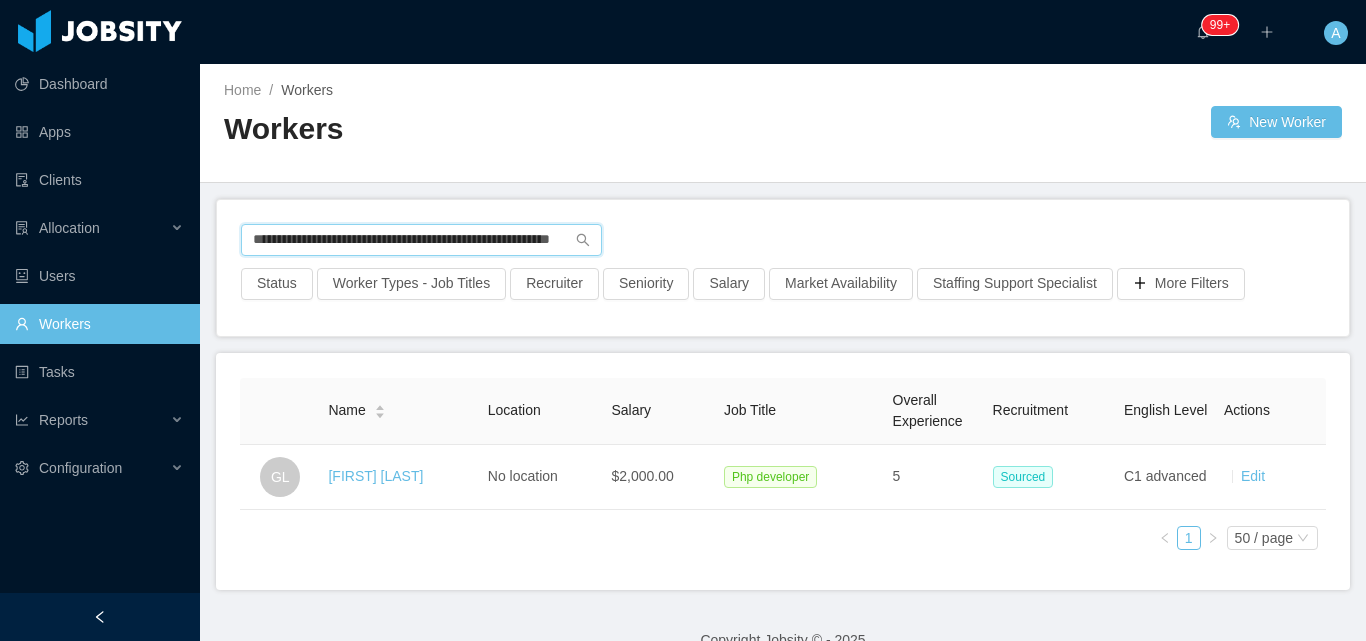 scroll, scrollTop: 0, scrollLeft: 77, axis: horizontal 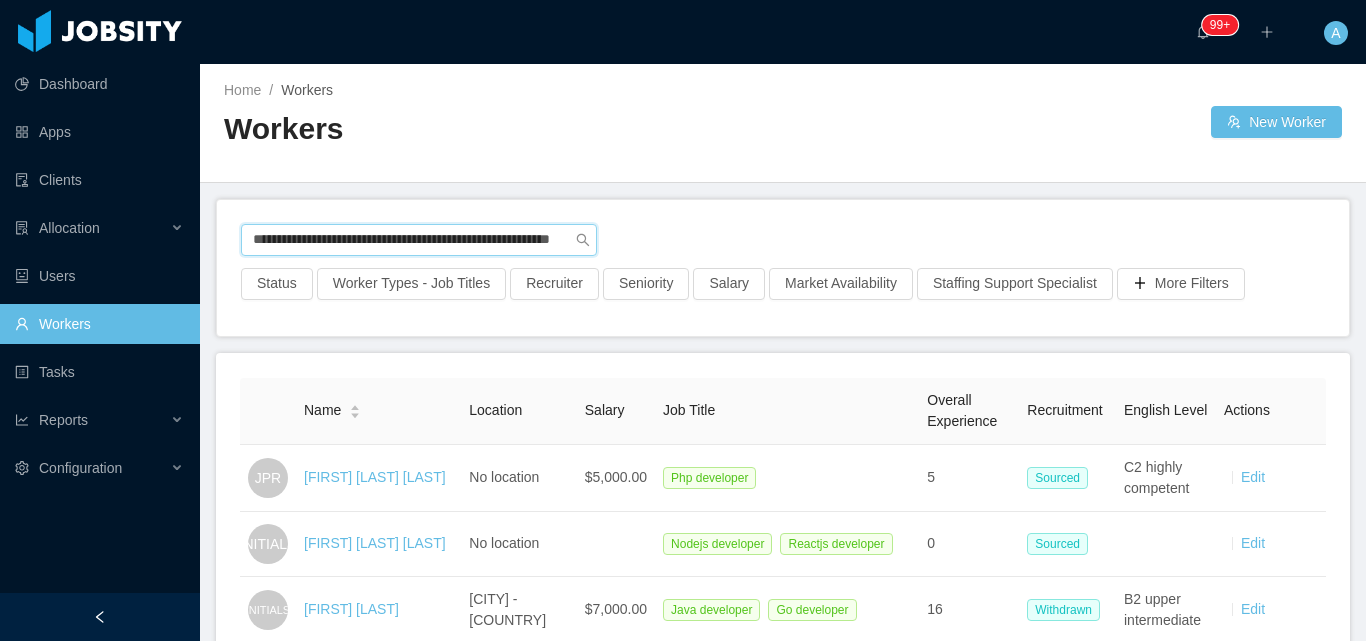 drag, startPoint x: 250, startPoint y: 245, endPoint x: 828, endPoint y: 250, distance: 578.0216 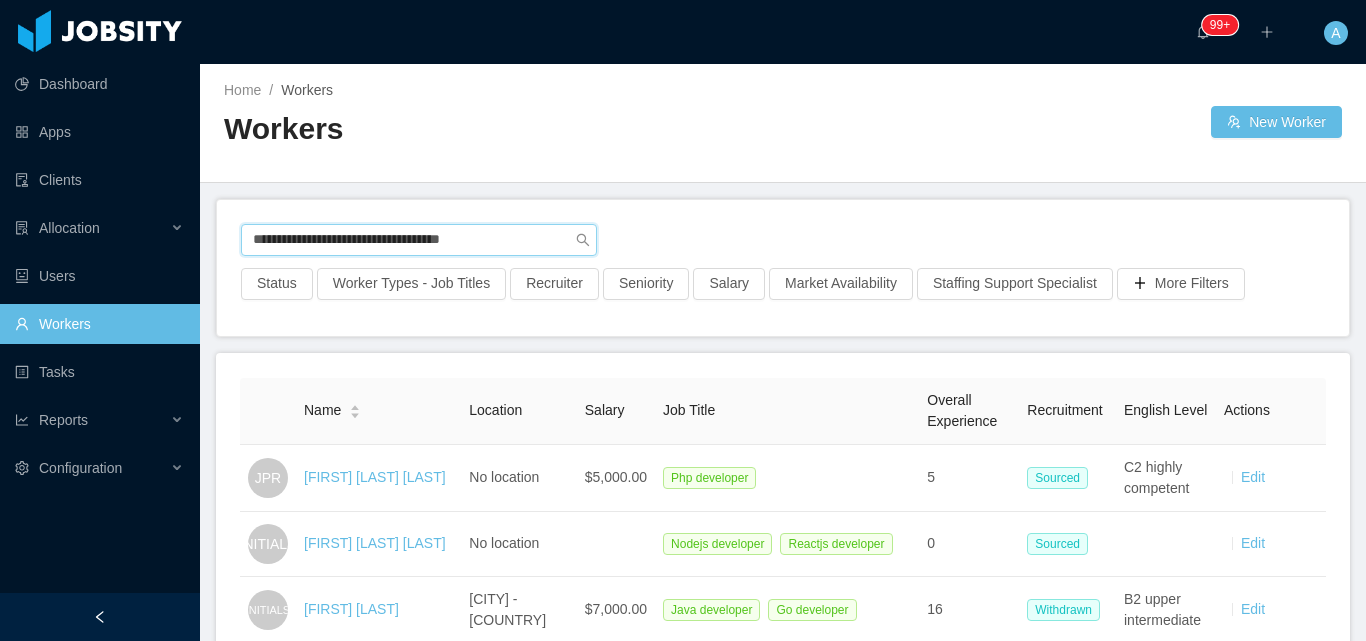 scroll, scrollTop: 0, scrollLeft: 0, axis: both 